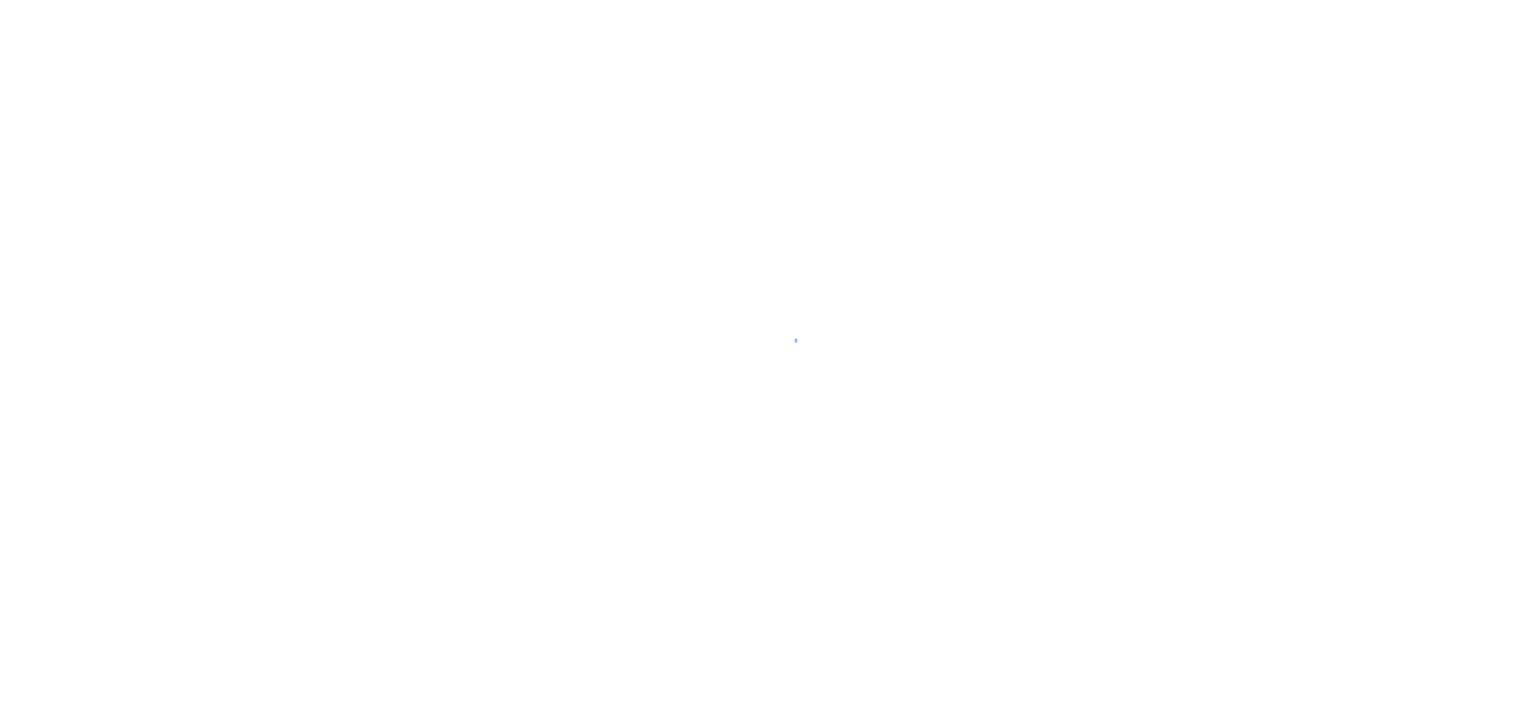 scroll, scrollTop: 0, scrollLeft: 0, axis: both 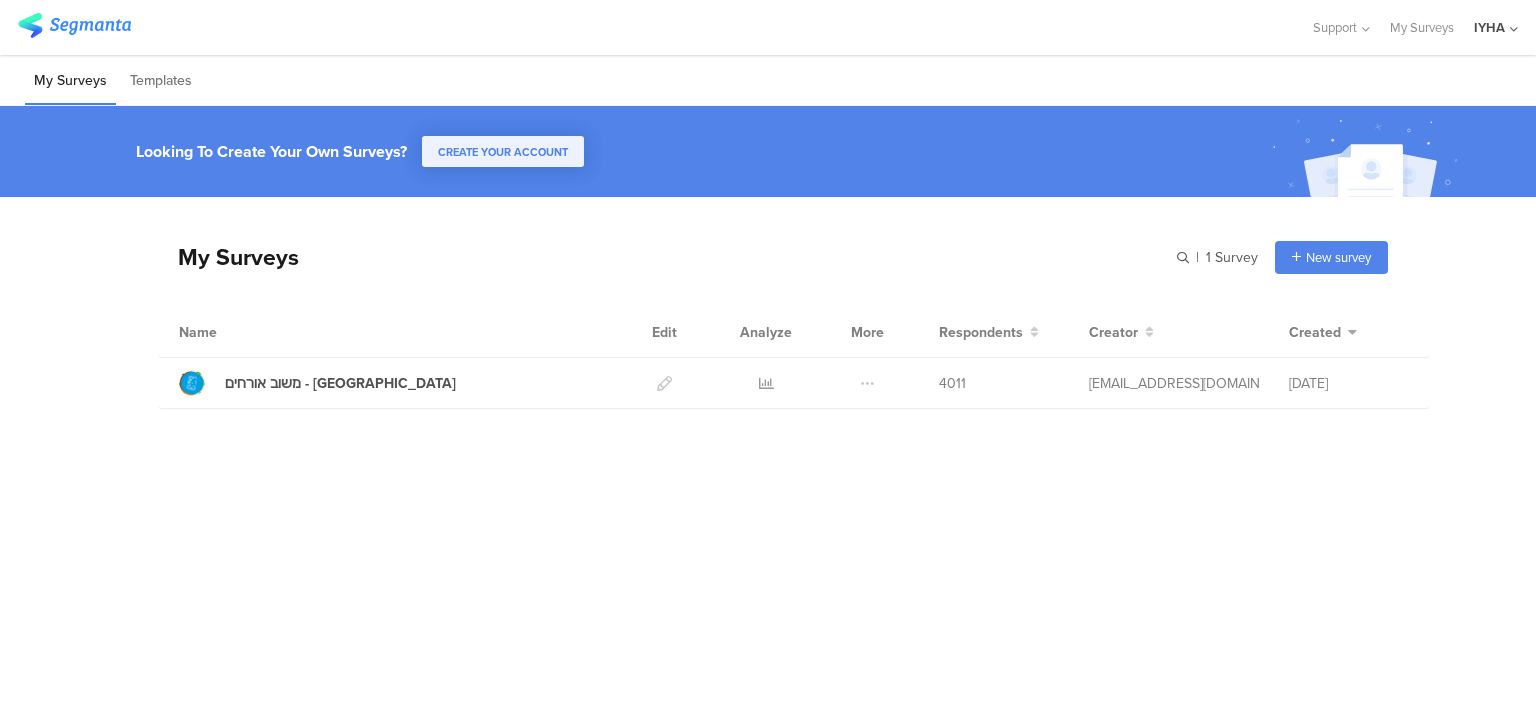 click on "Analyze" at bounding box center [766, 332] 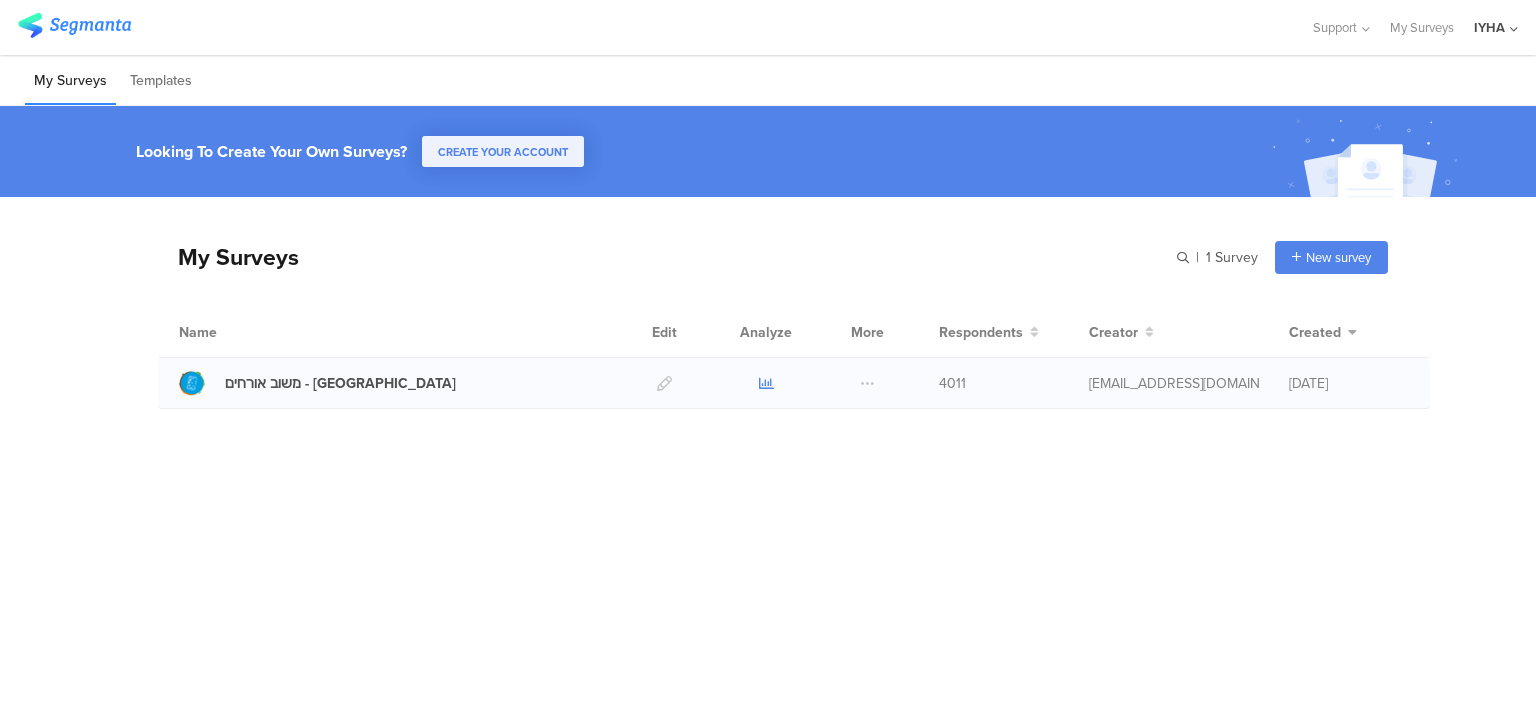 click at bounding box center [766, 383] 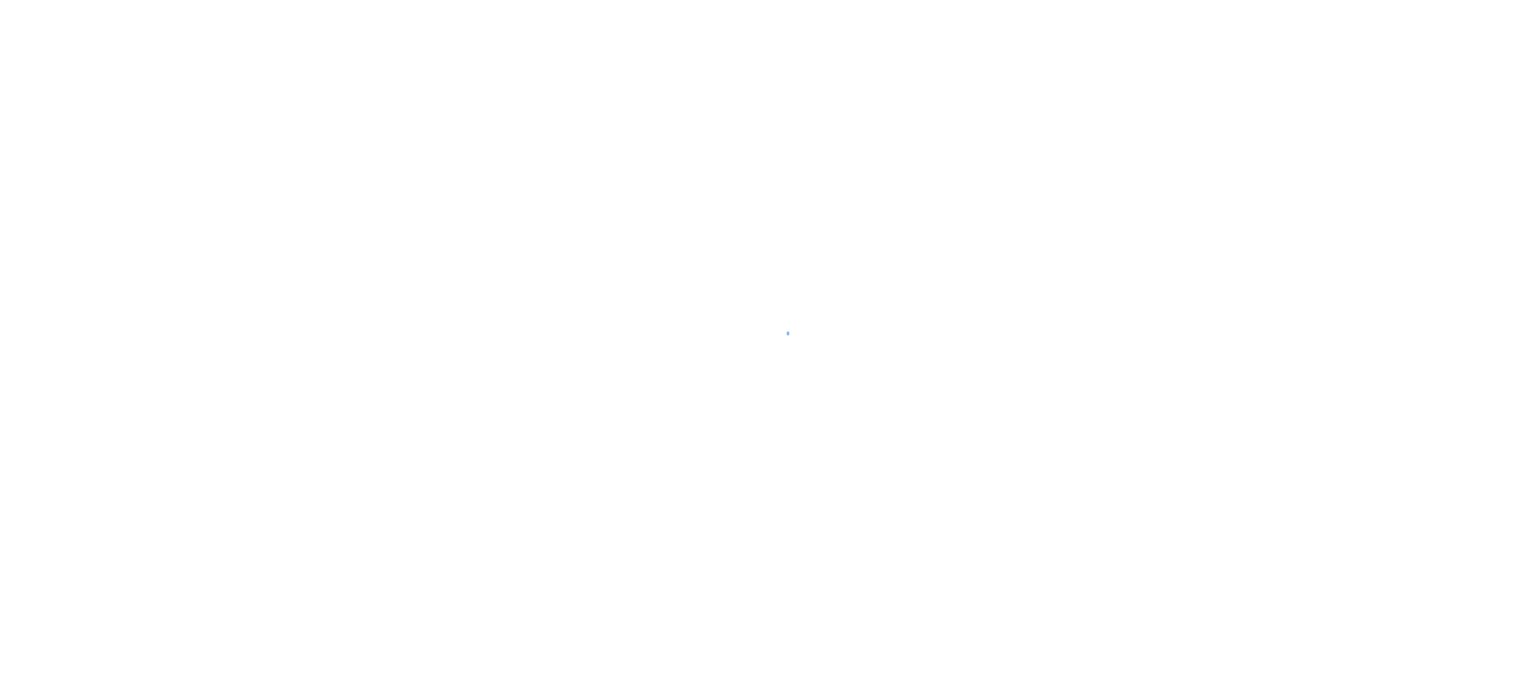scroll, scrollTop: 0, scrollLeft: 0, axis: both 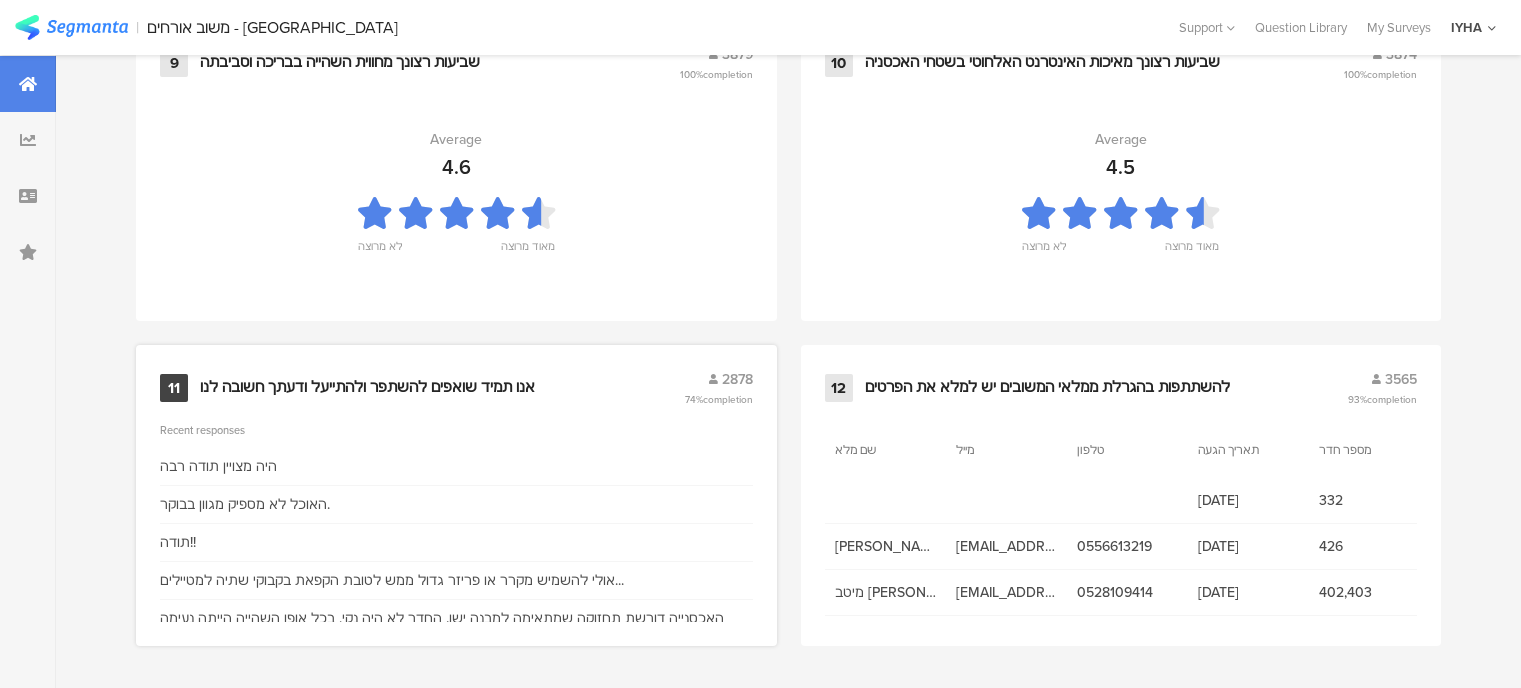 click on "11   אנו תמיד שואפים להשתפר ולהתייעל ודעתך חשובה לנו     2878   74%  completion" at bounding box center (456, 388) 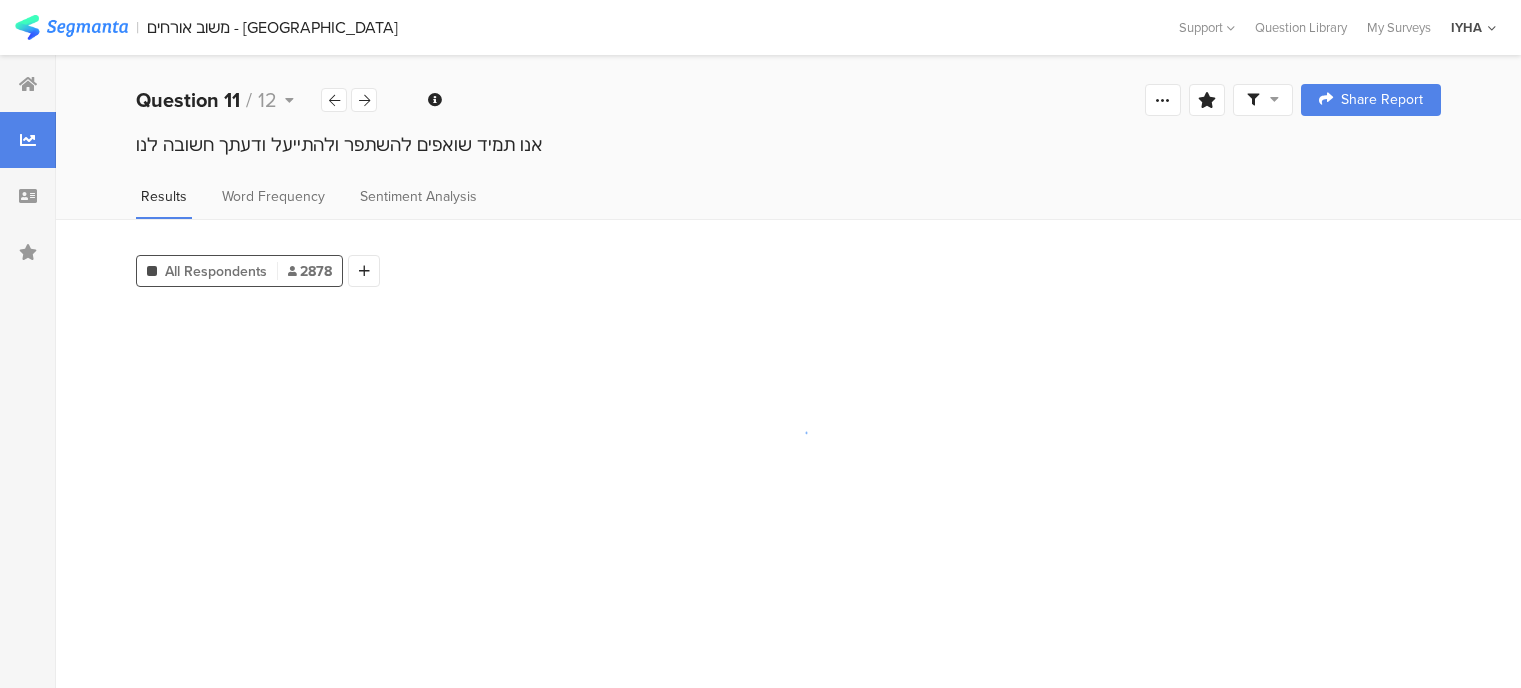 click at bounding box center (788, 432) 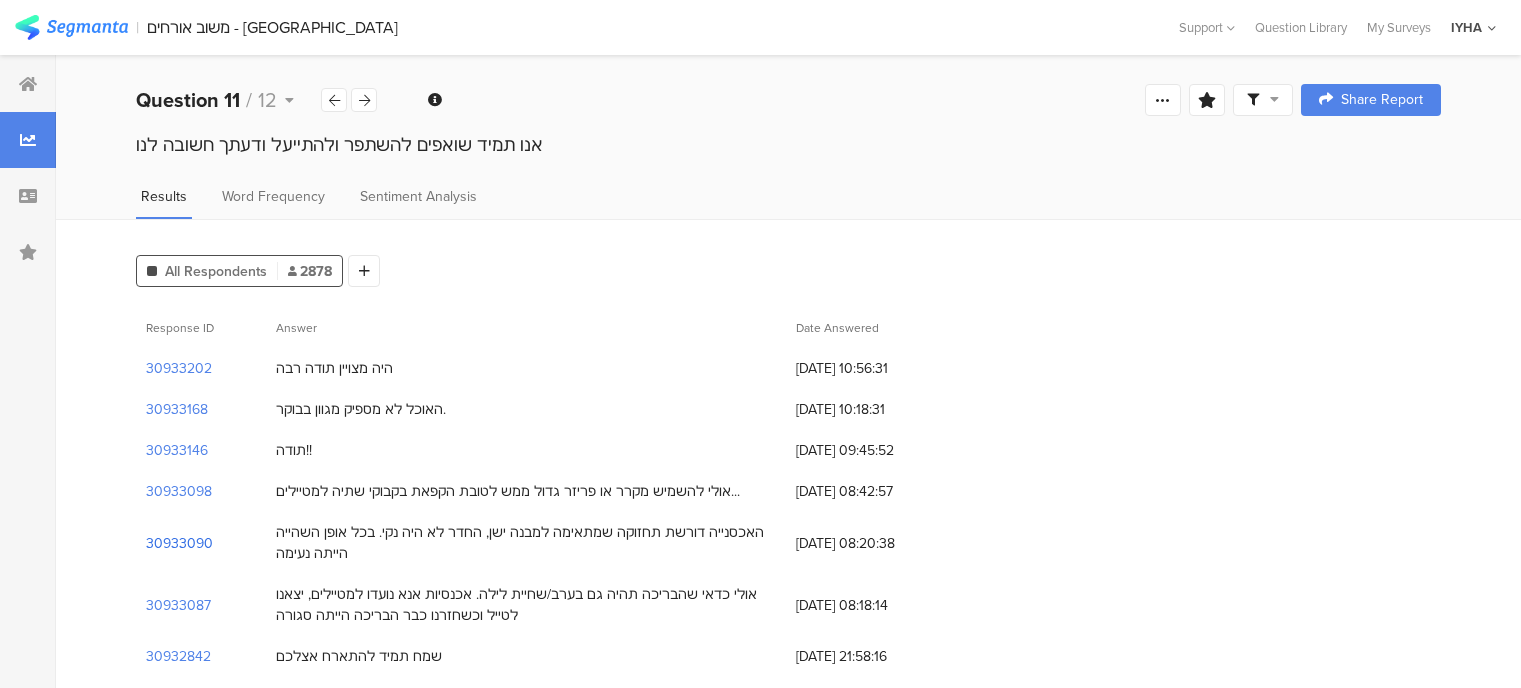 click on "30933090" at bounding box center (179, 543) 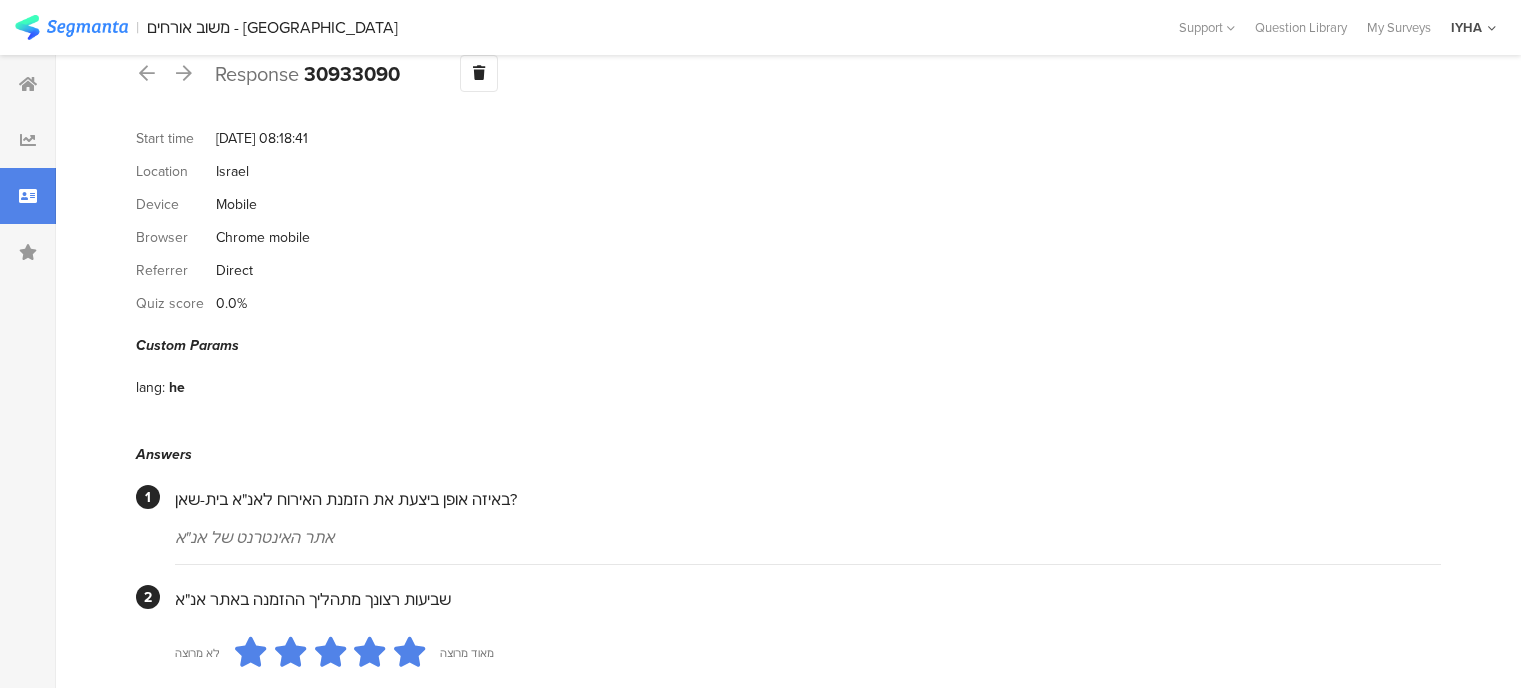 scroll, scrollTop: 0, scrollLeft: 0, axis: both 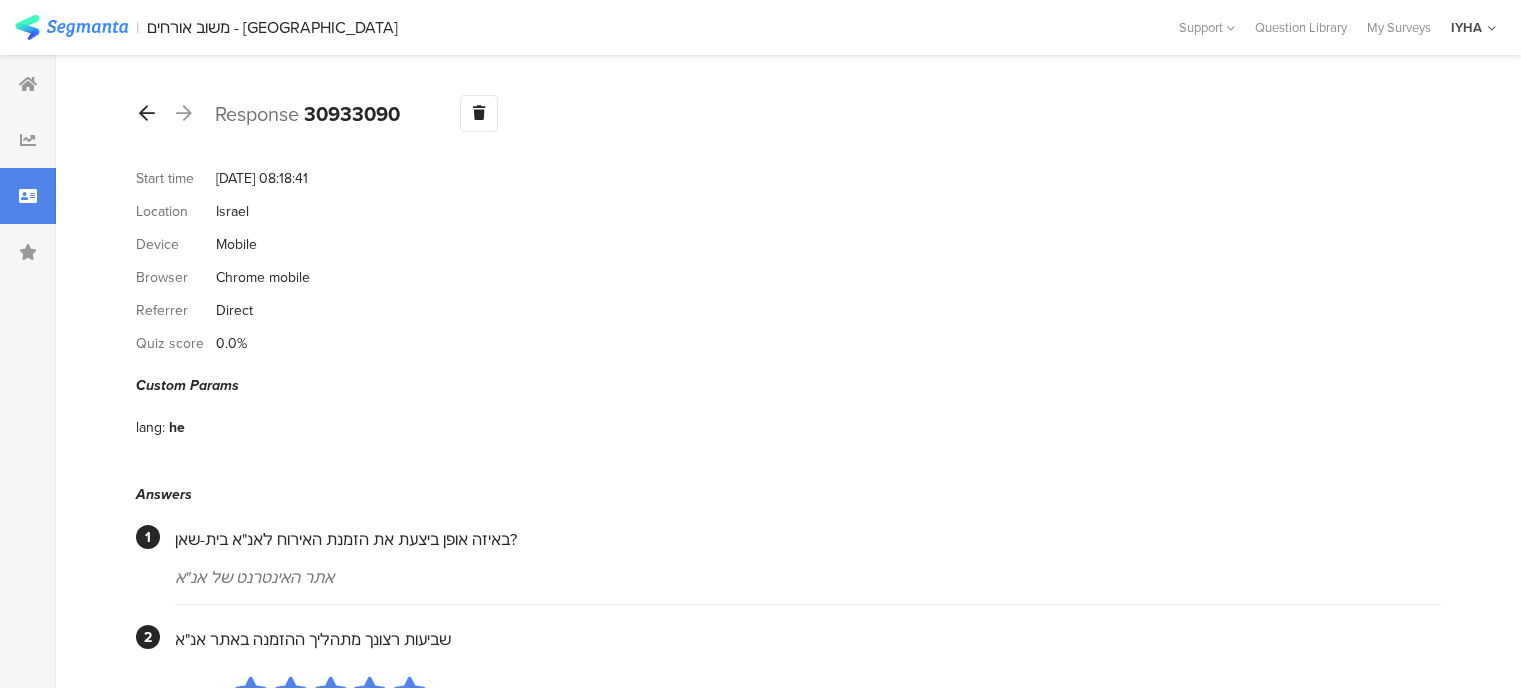 click at bounding box center [147, 113] 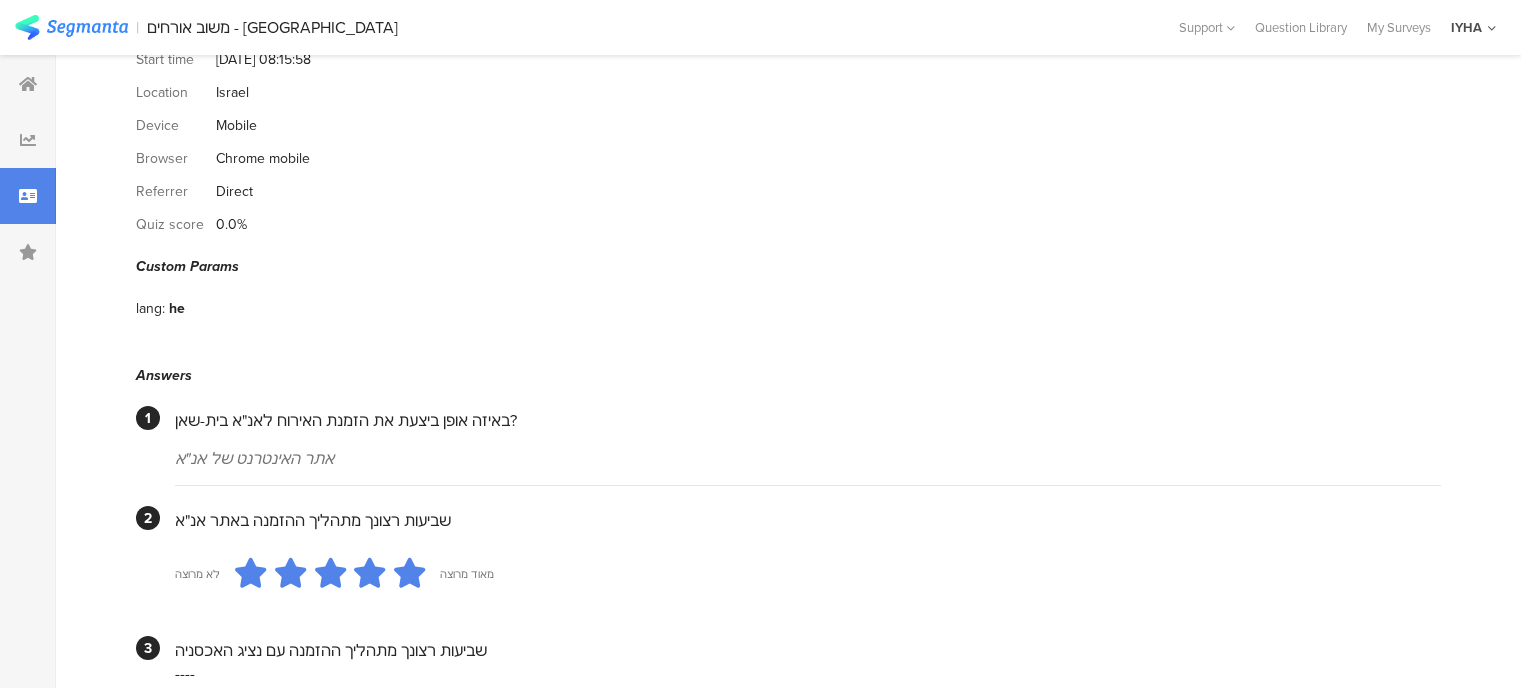 scroll, scrollTop: 0, scrollLeft: 0, axis: both 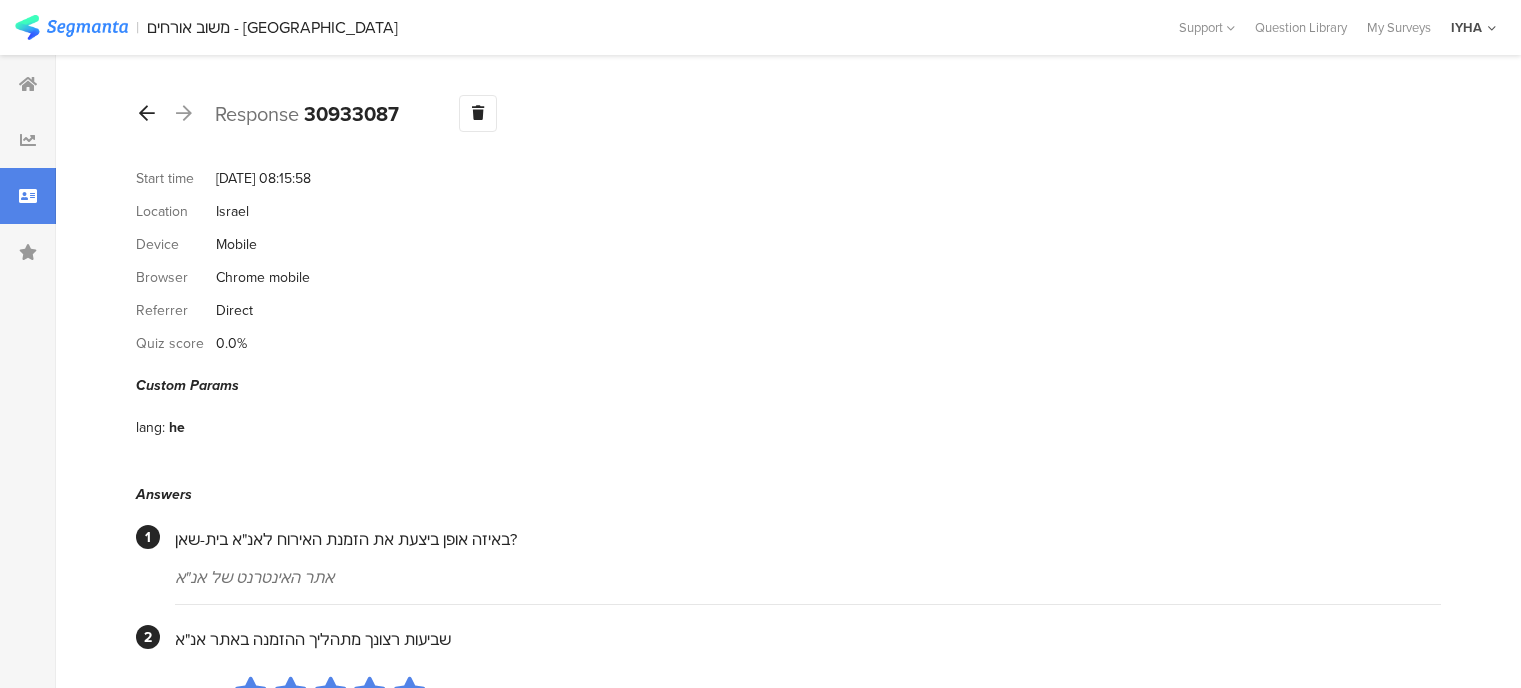 click at bounding box center [147, 113] 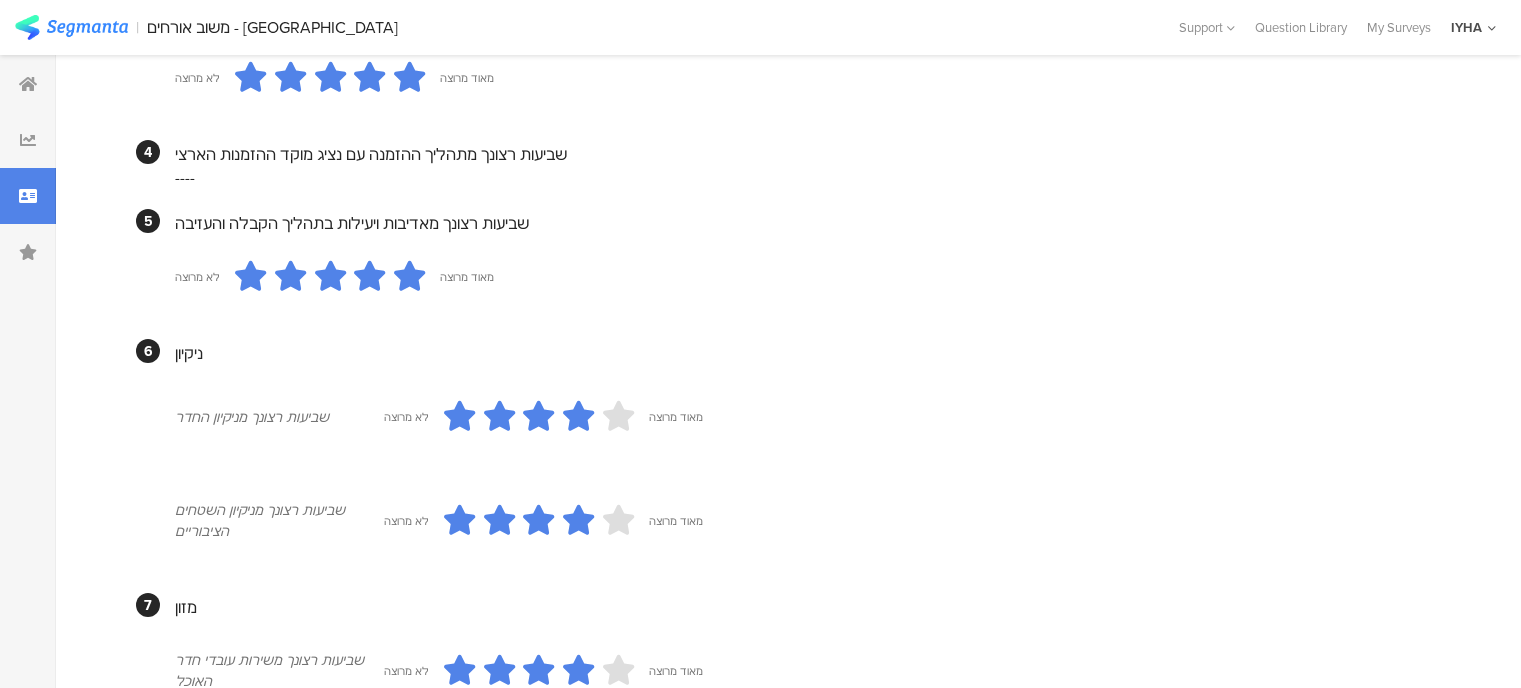 scroll, scrollTop: 384, scrollLeft: 0, axis: vertical 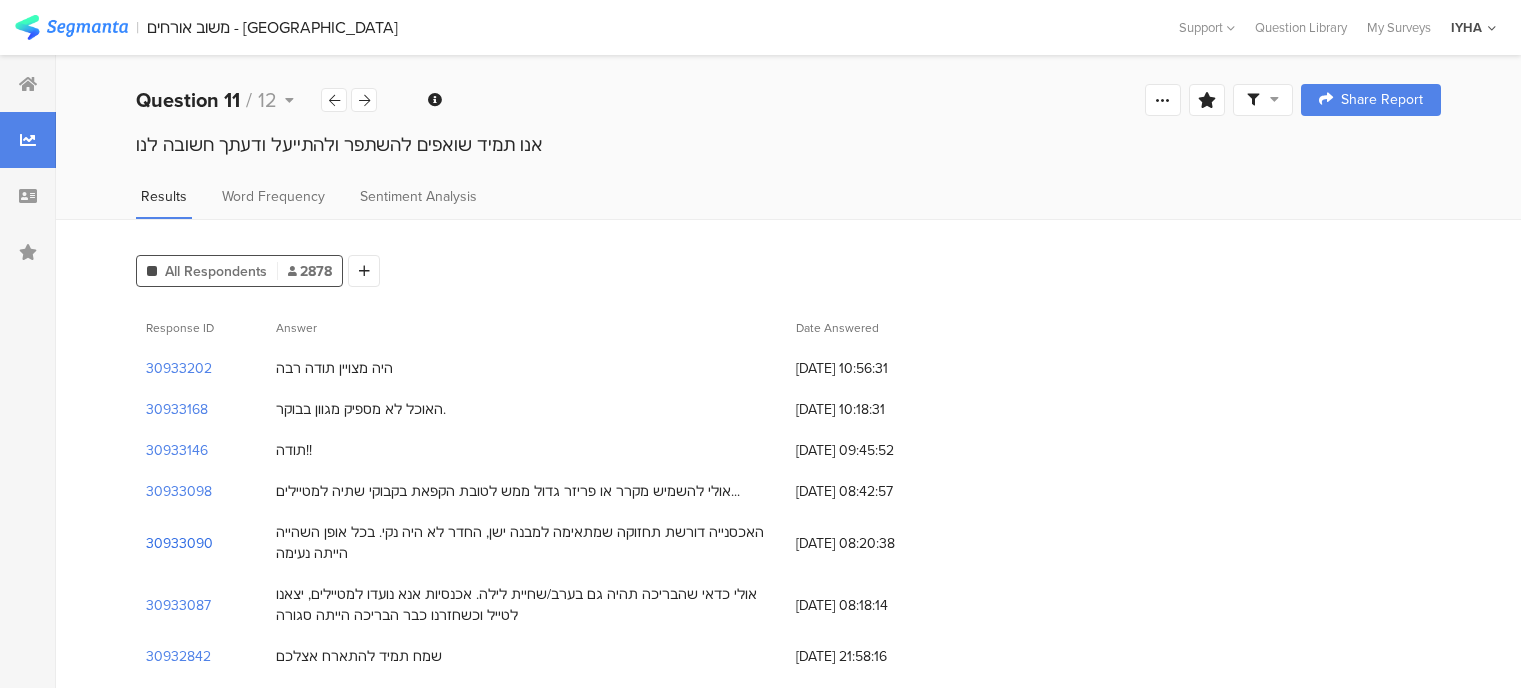 click on "30933090" at bounding box center [179, 543] 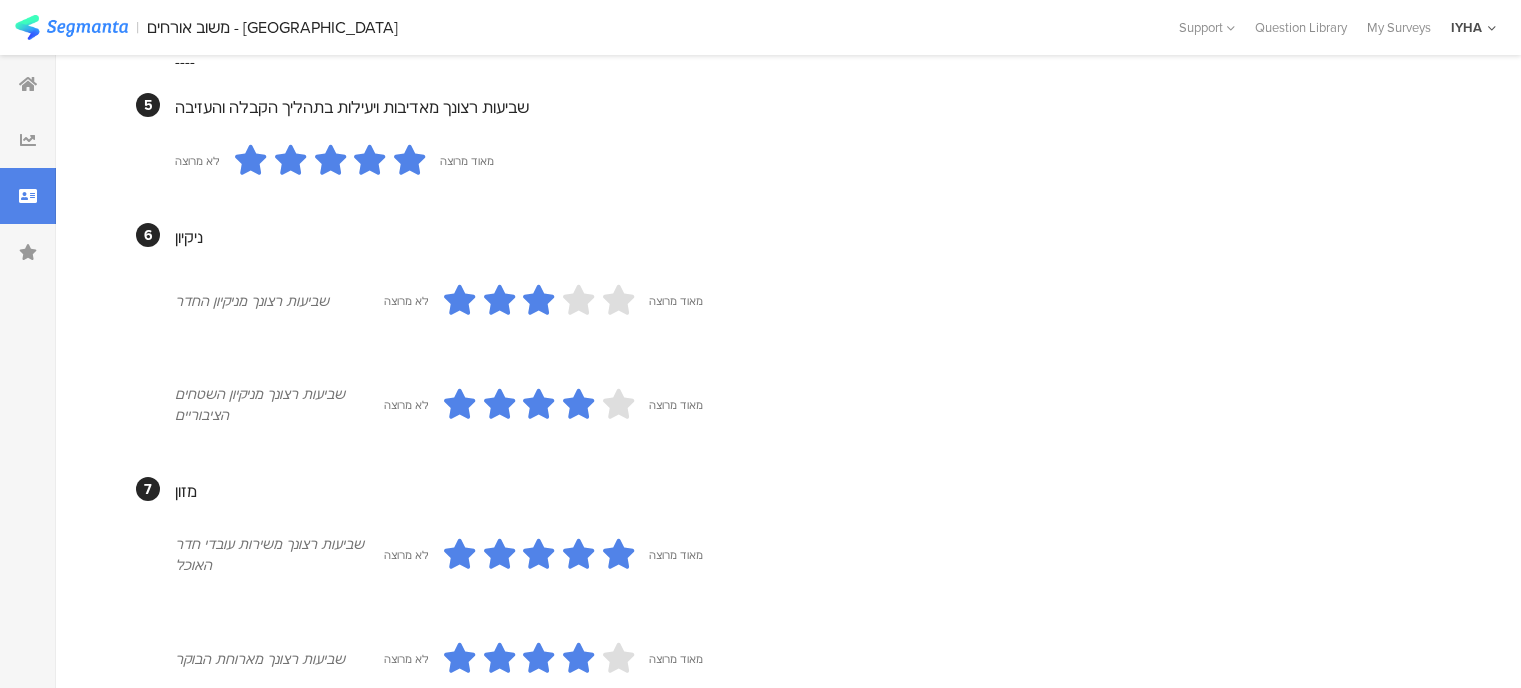scroll, scrollTop: 1200, scrollLeft: 0, axis: vertical 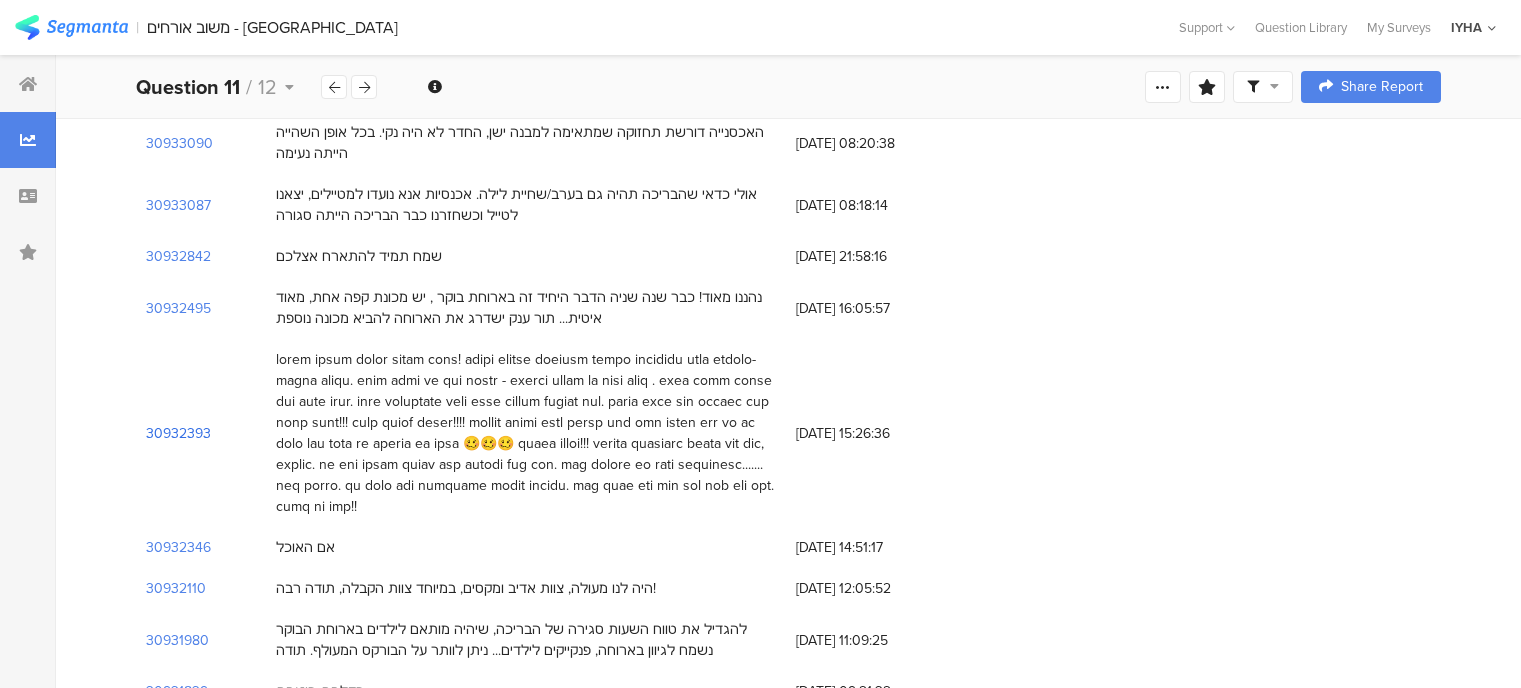 click on "30932393" at bounding box center [178, 433] 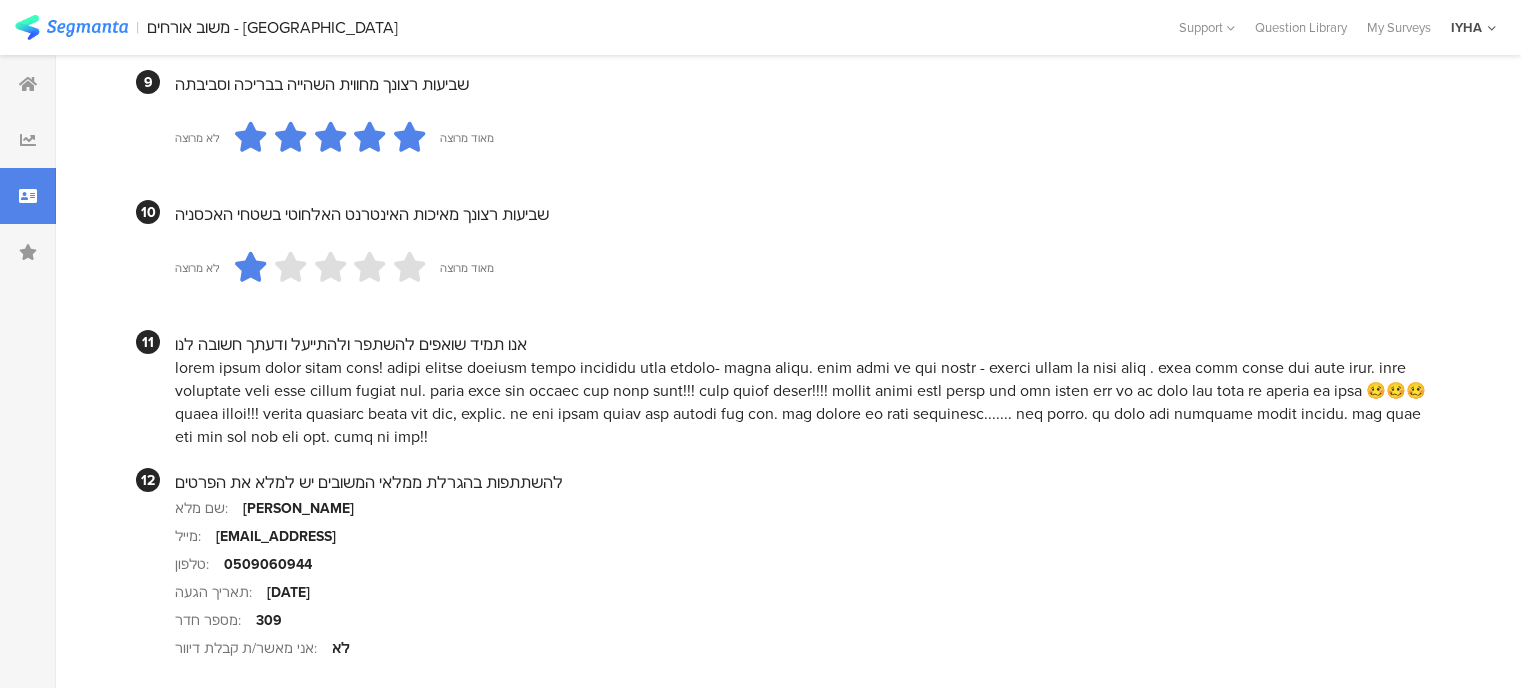 scroll, scrollTop: 1681, scrollLeft: 0, axis: vertical 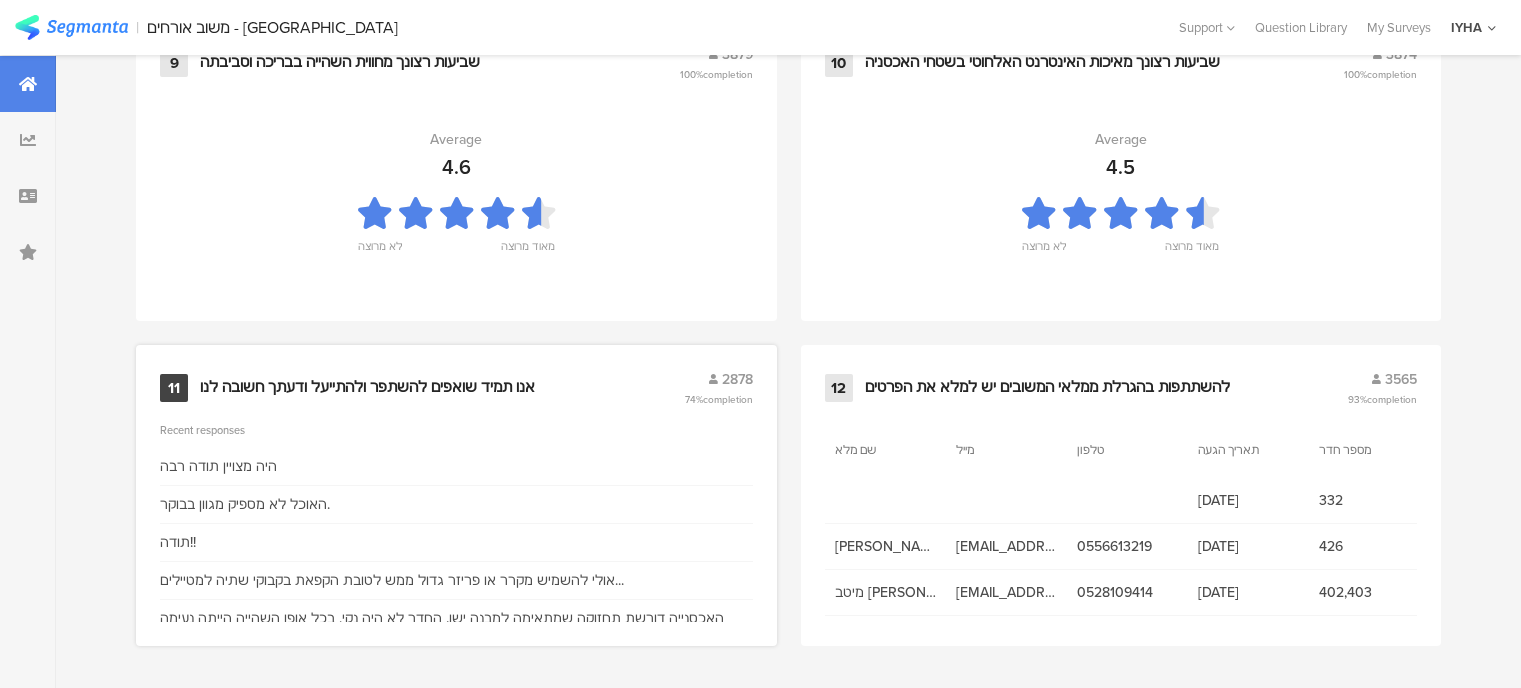 click on "אנו תמיד שואפים להשתפר ולהתייעל ודעתך חשובה לנו" at bounding box center (367, 388) 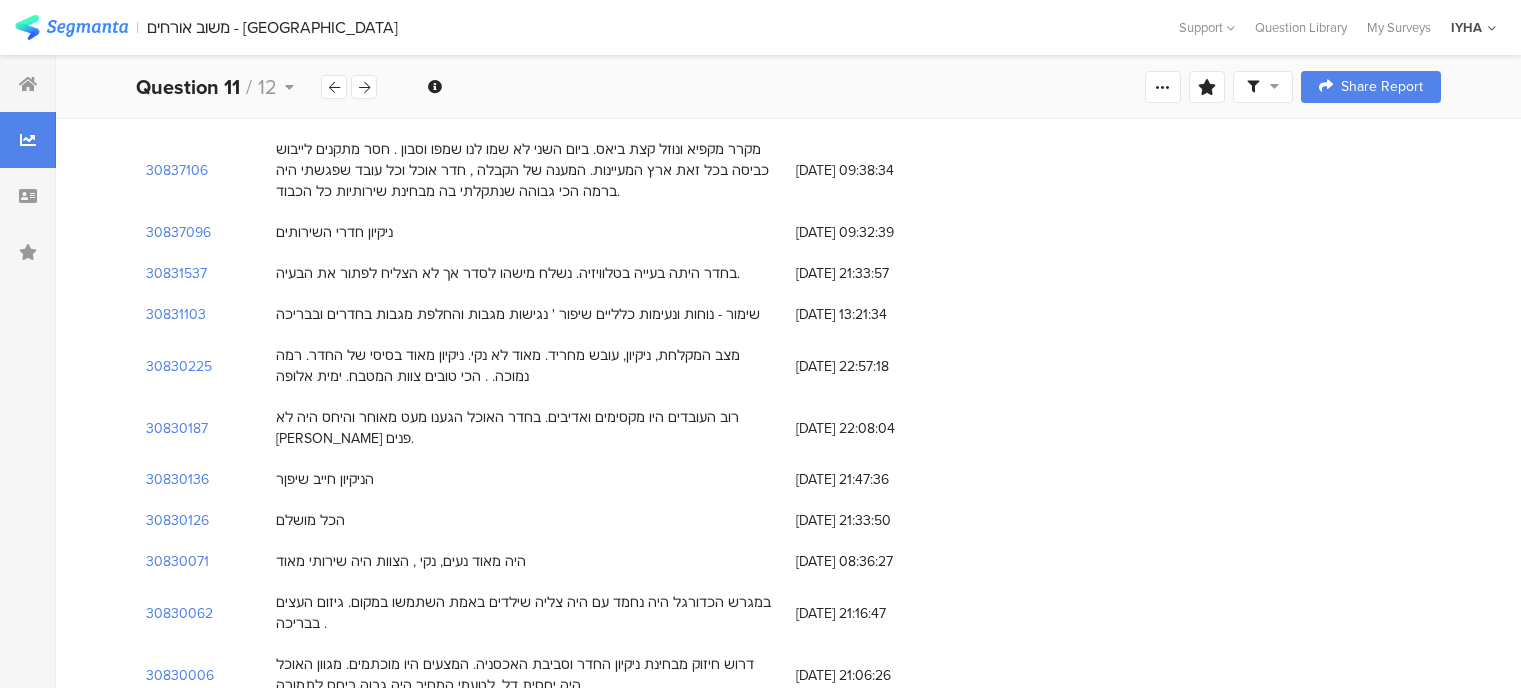 scroll, scrollTop: 5301, scrollLeft: 0, axis: vertical 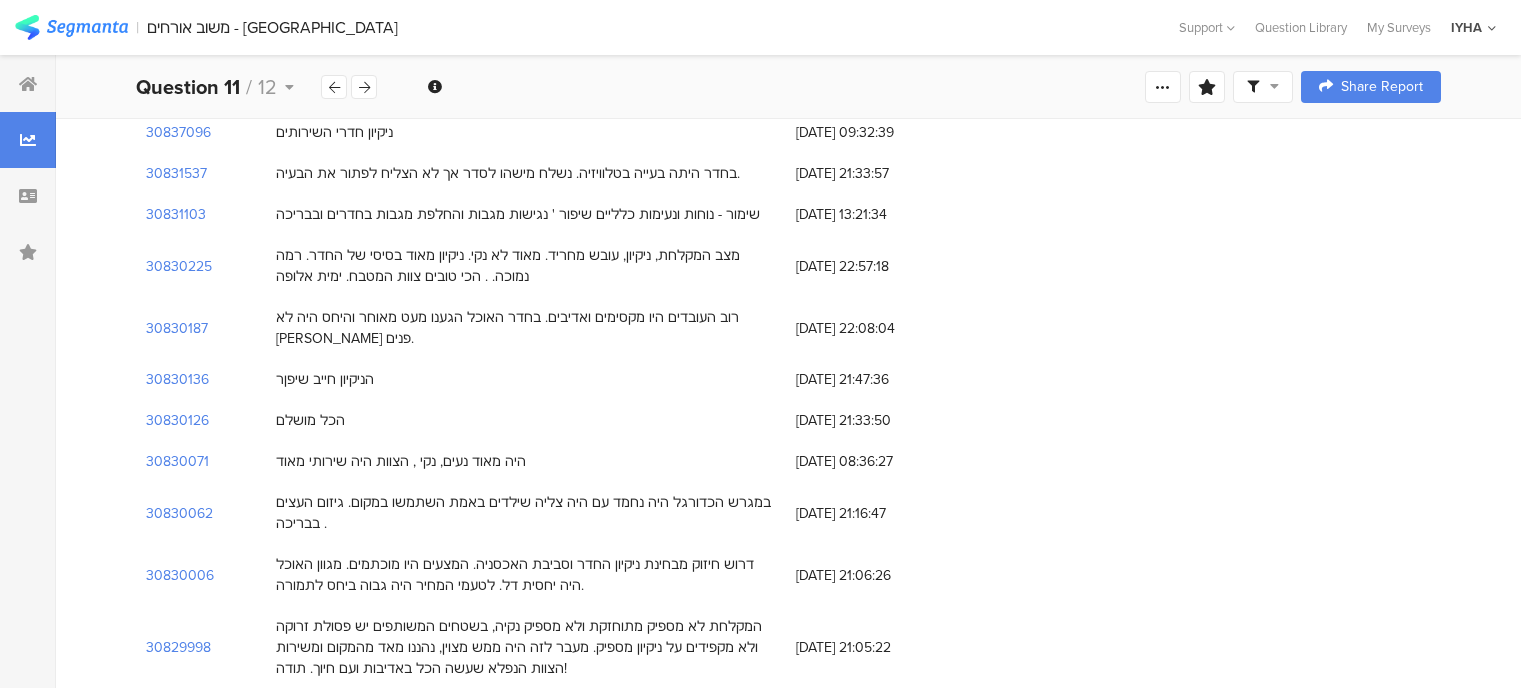 click on "30829997" at bounding box center [178, 709] 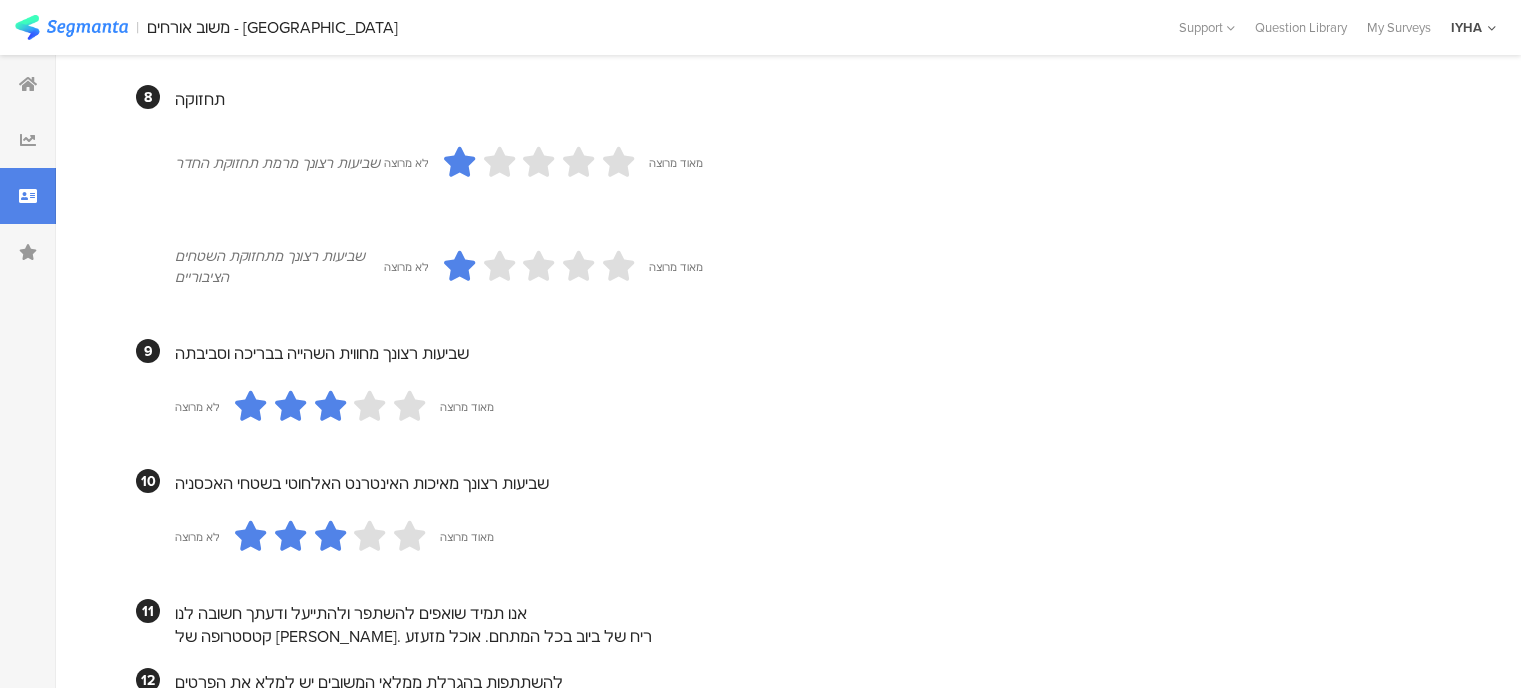 scroll, scrollTop: 1954, scrollLeft: 0, axis: vertical 